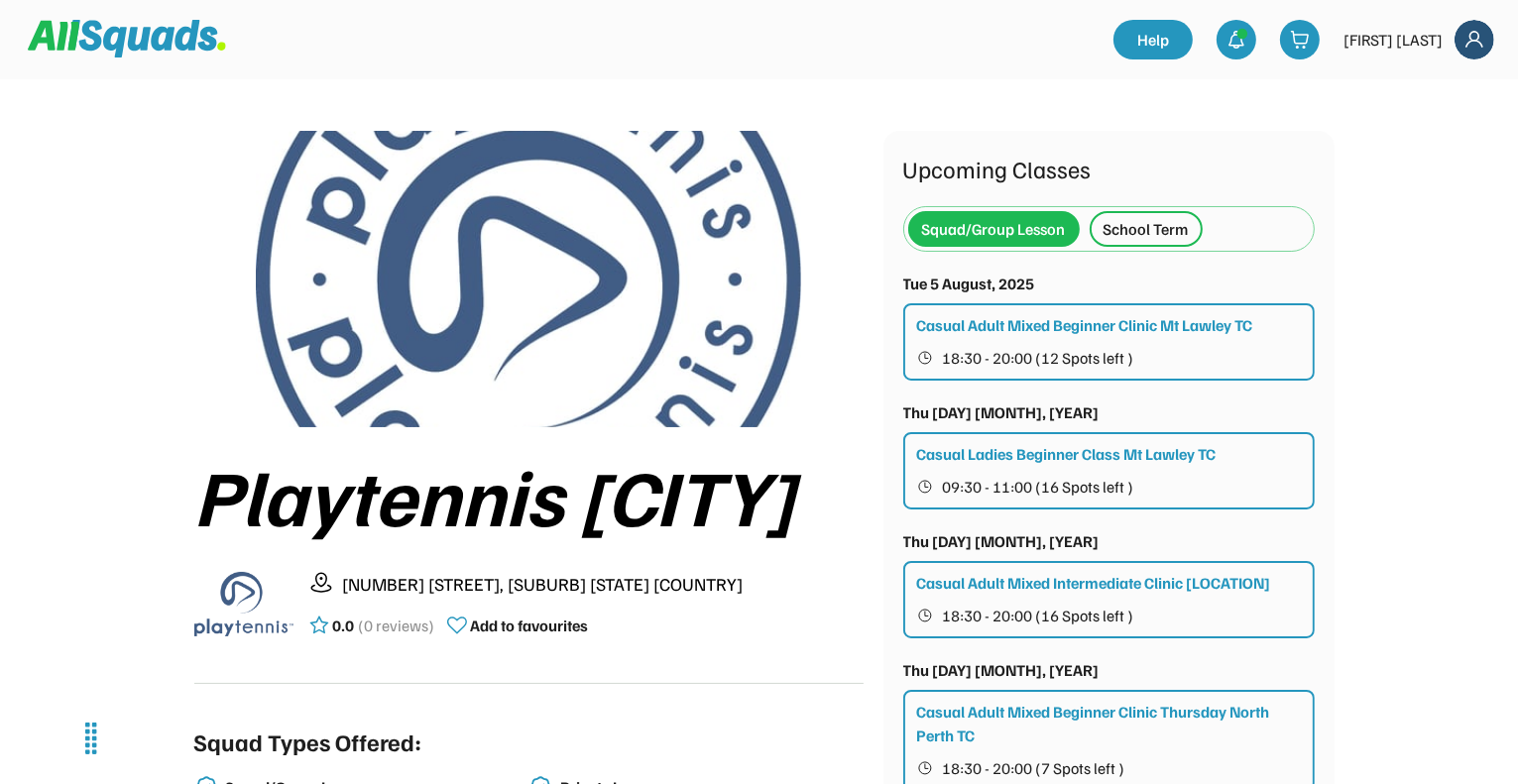 scroll, scrollTop: 0, scrollLeft: 0, axis: both 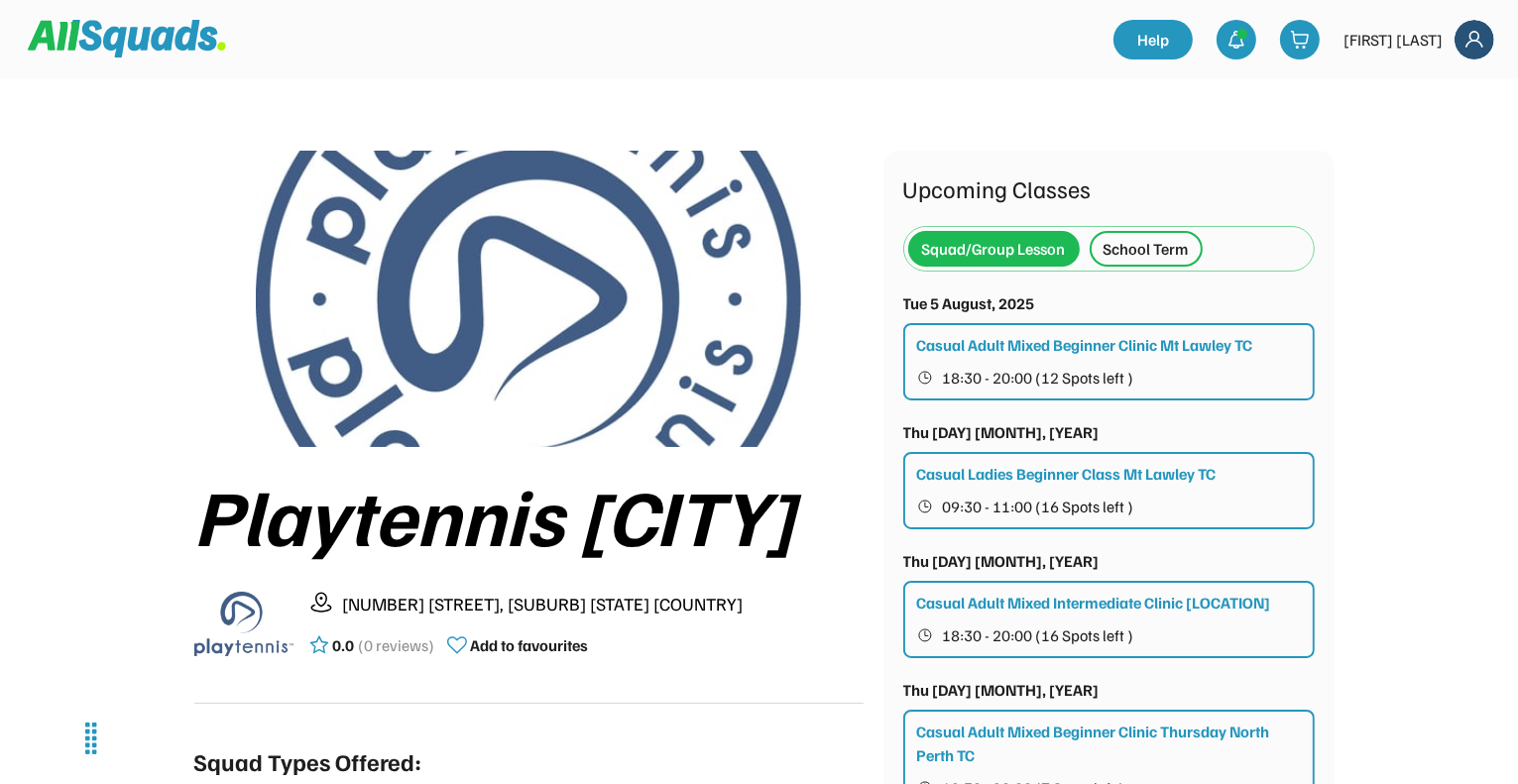 click on "Casual Adult Mixed Beginner Clinic Mt Lawley TC" at bounding box center [1085, 345] 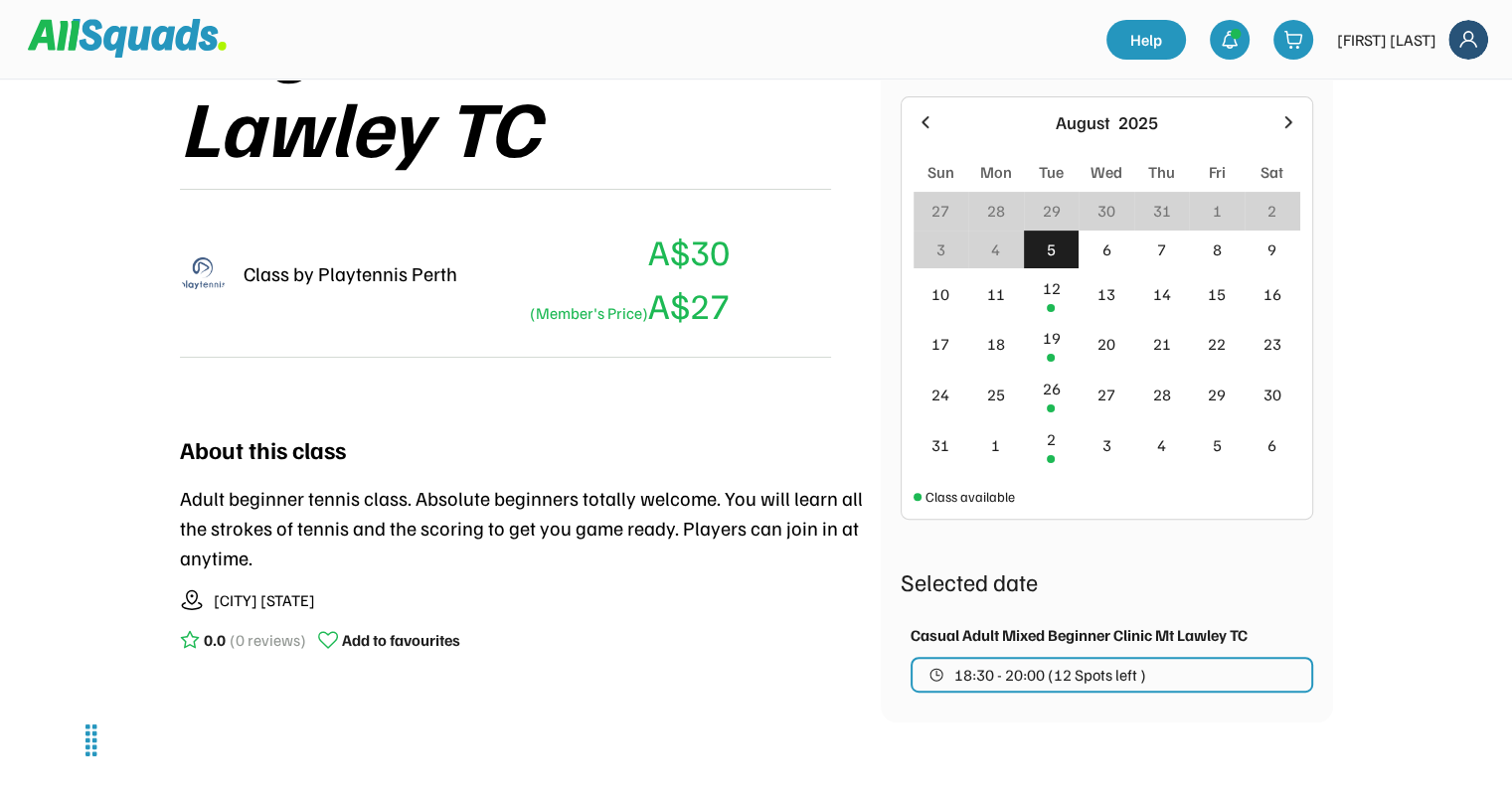 scroll, scrollTop: 477, scrollLeft: 0, axis: vertical 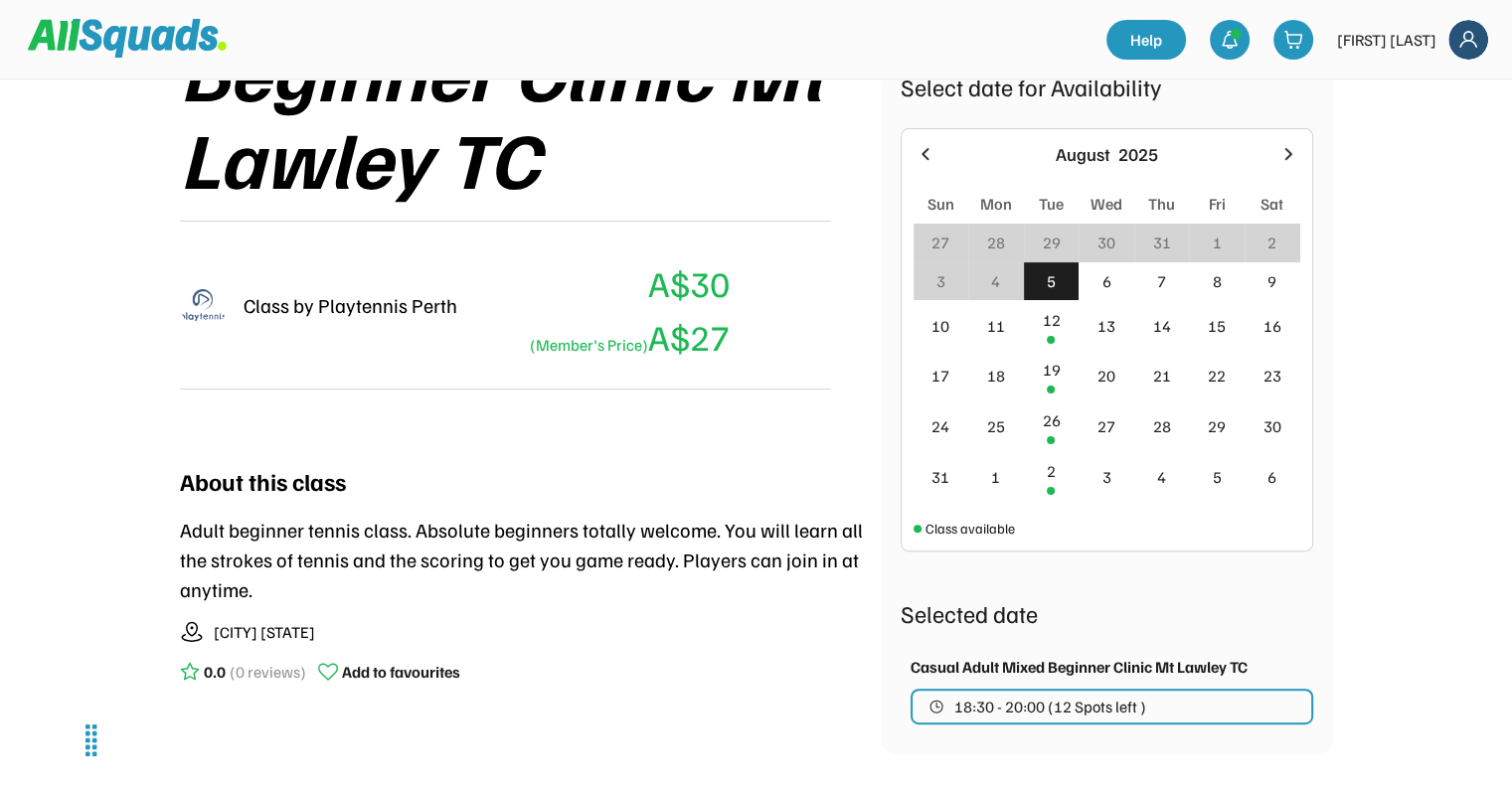 click on "5" at bounding box center [1052, 281] 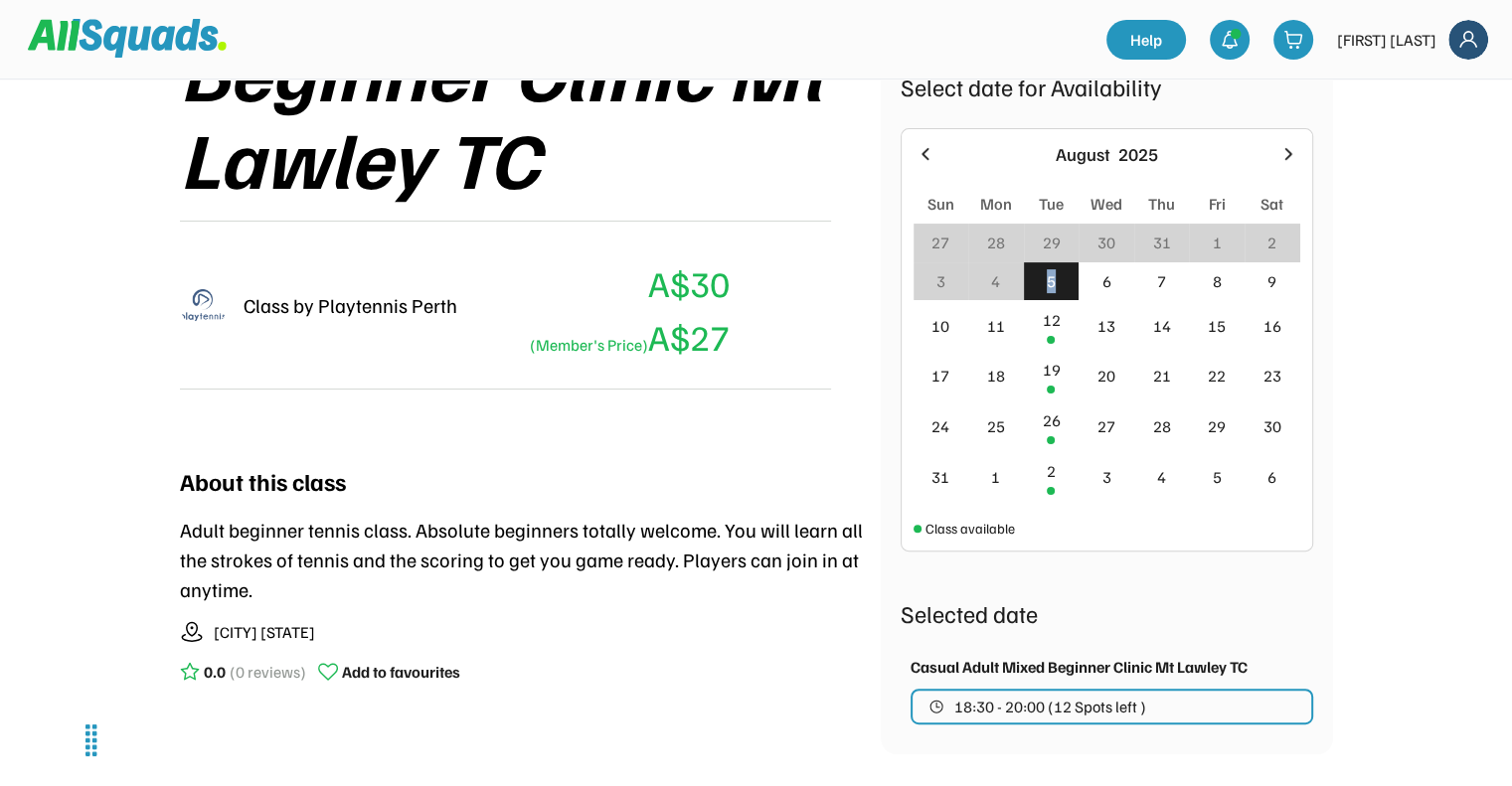 click on "5" at bounding box center (1052, 281) 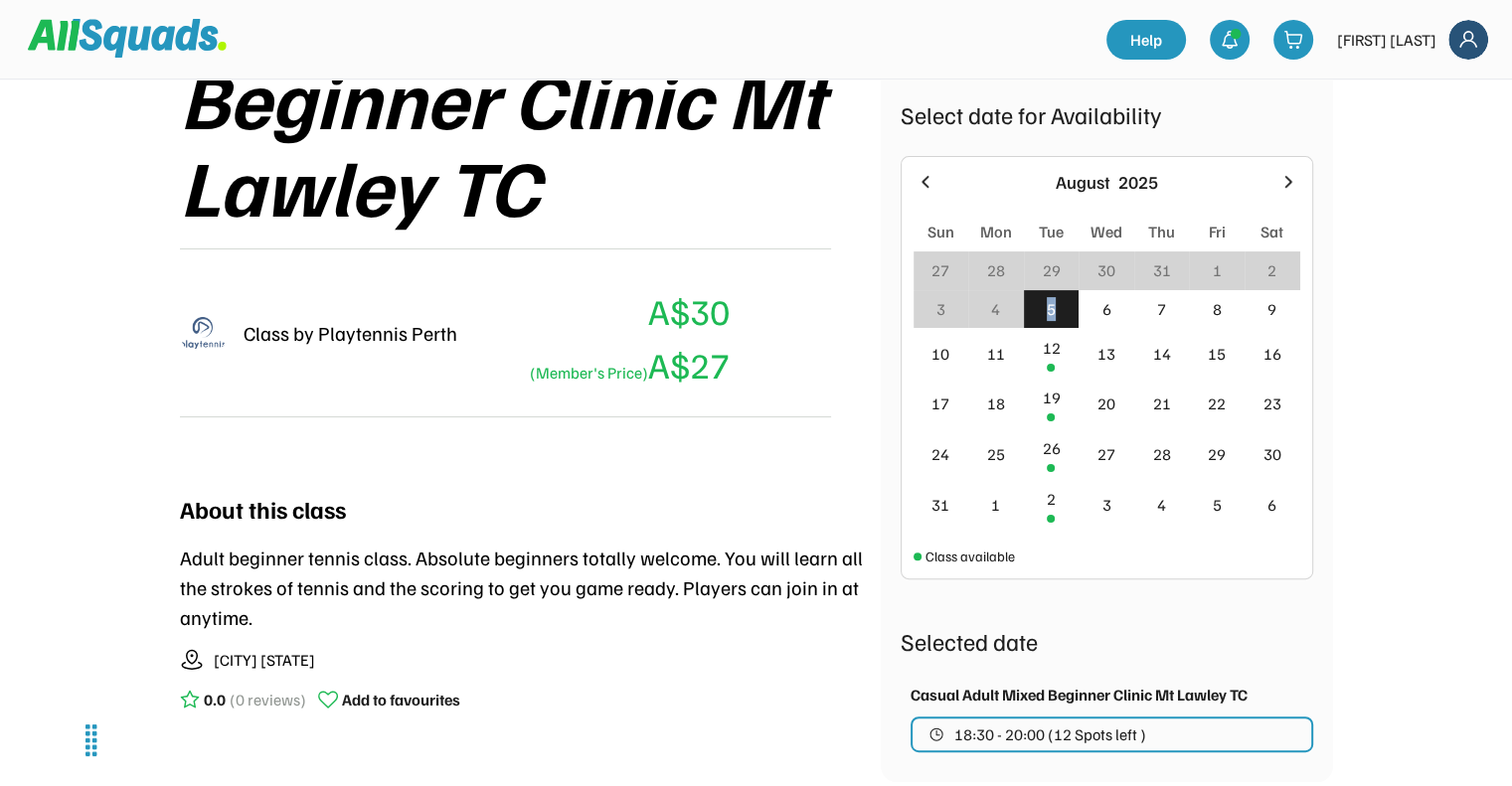 scroll, scrollTop: 415, scrollLeft: 0, axis: vertical 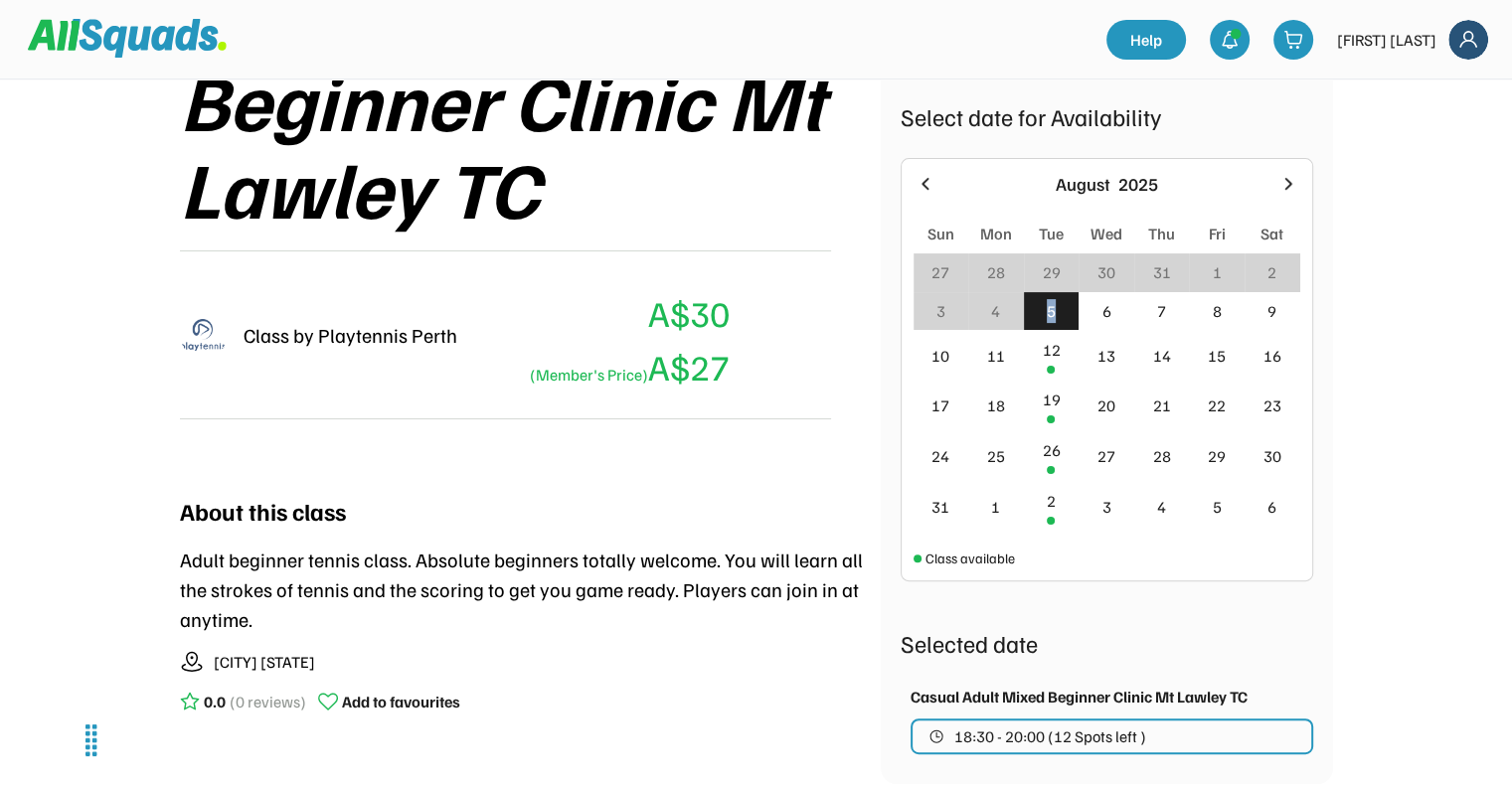 drag, startPoint x: 699, startPoint y: 311, endPoint x: 794, endPoint y: 588, distance: 292.83784 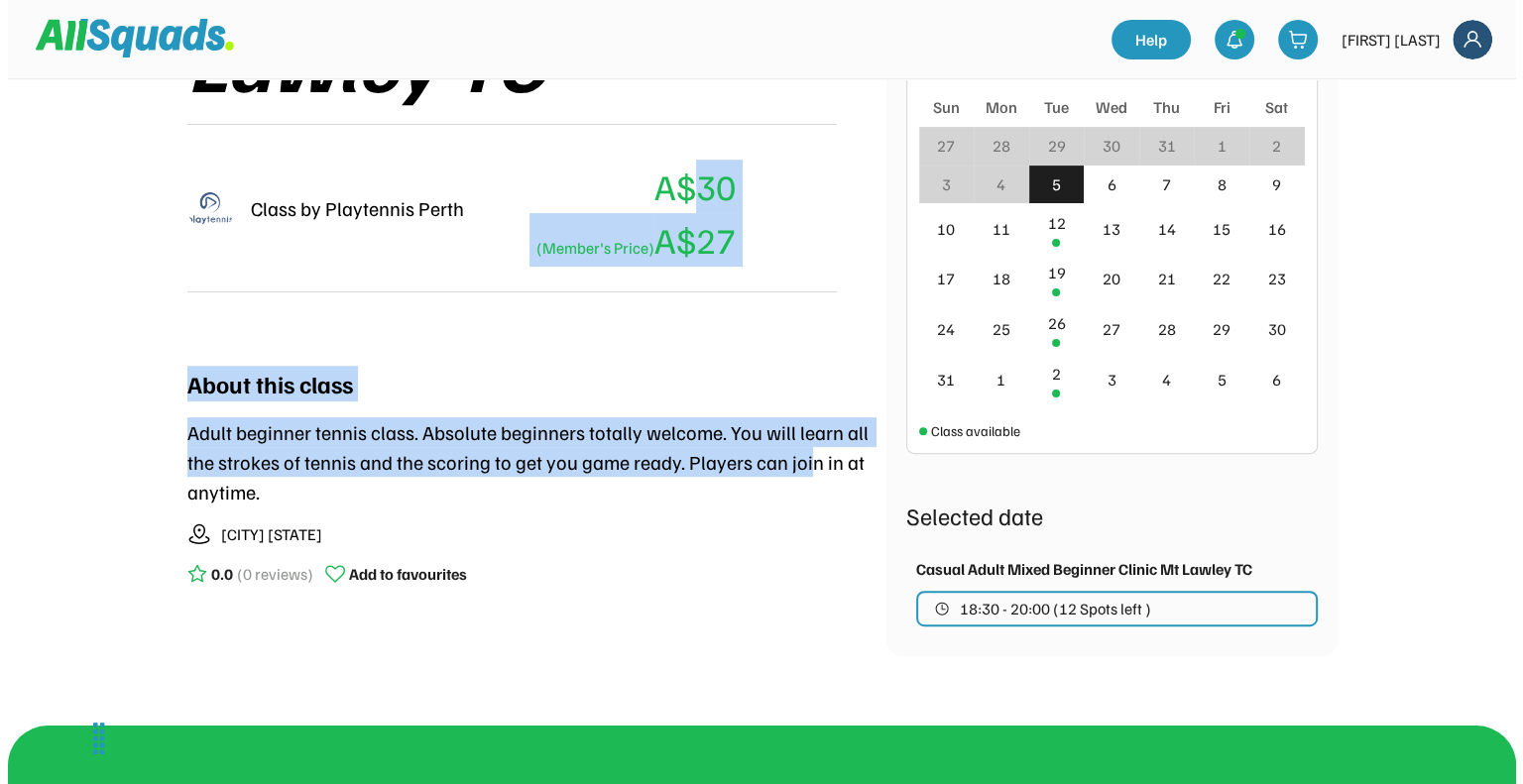 scroll, scrollTop: 541, scrollLeft: 0, axis: vertical 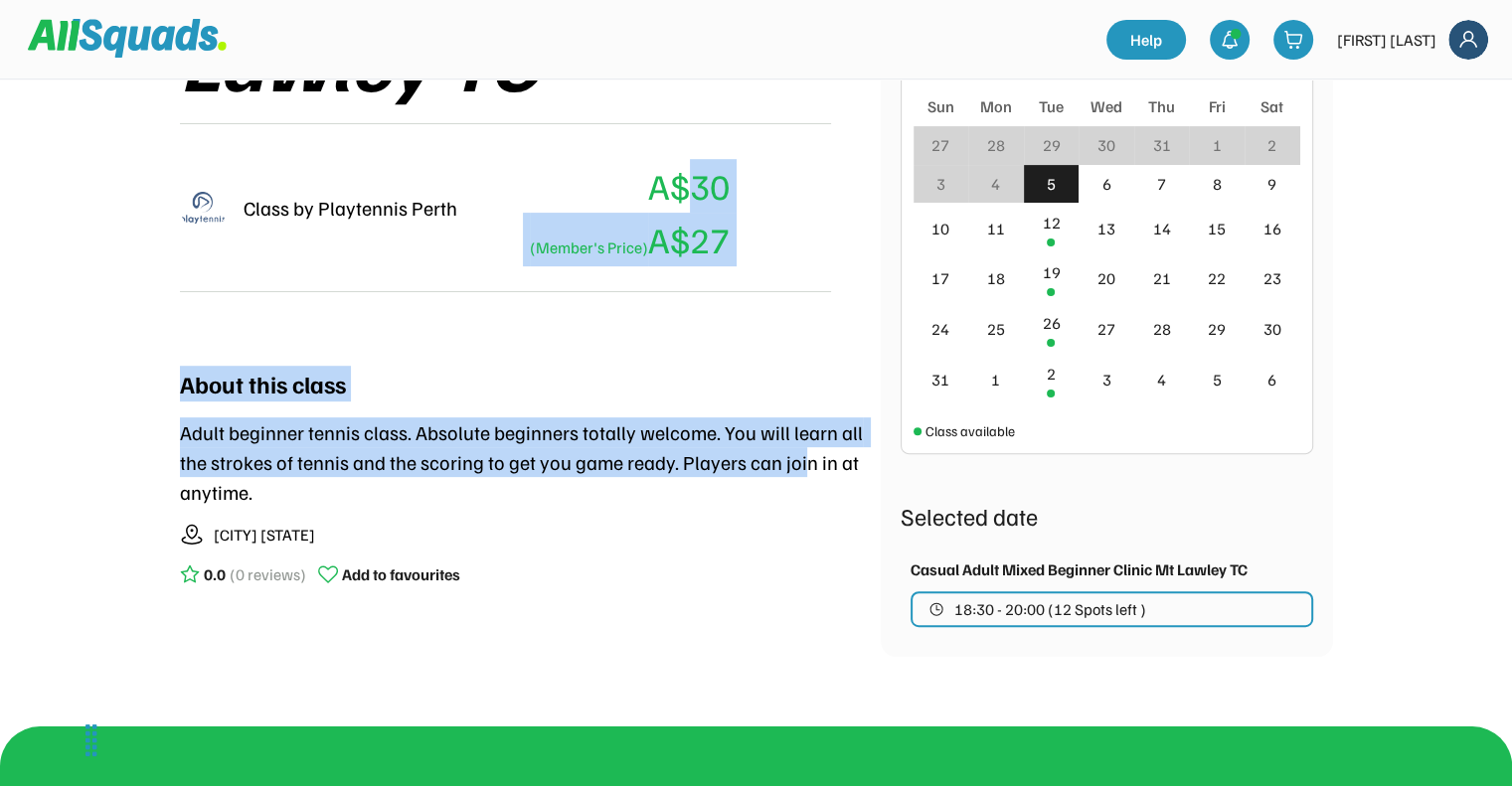 click on "18:30 - 20:00 (12 Spots left )" at bounding box center (1050, 609) 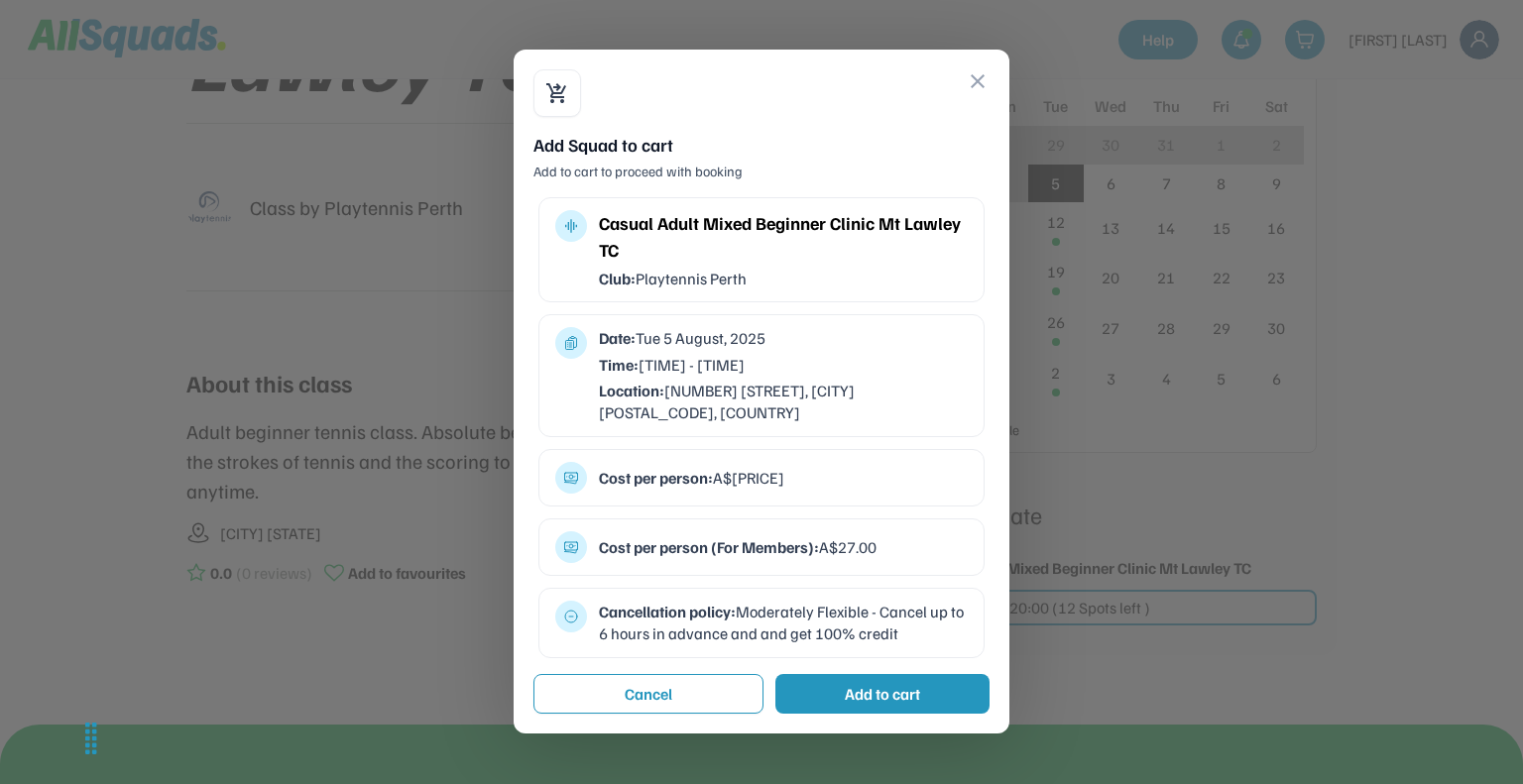 click on "Add to cart" at bounding box center [882, 694] 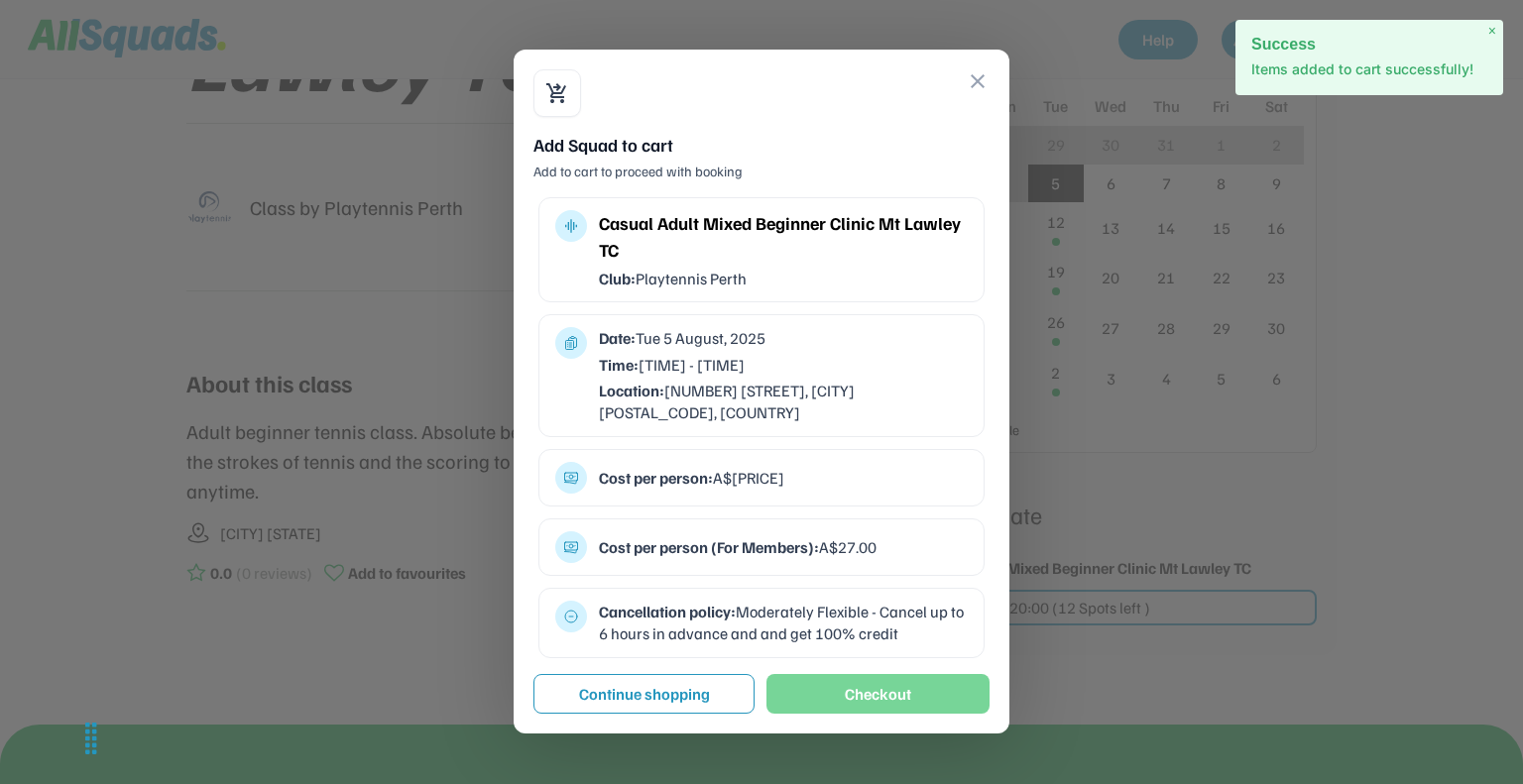 click on "Checkout" at bounding box center [878, 694] 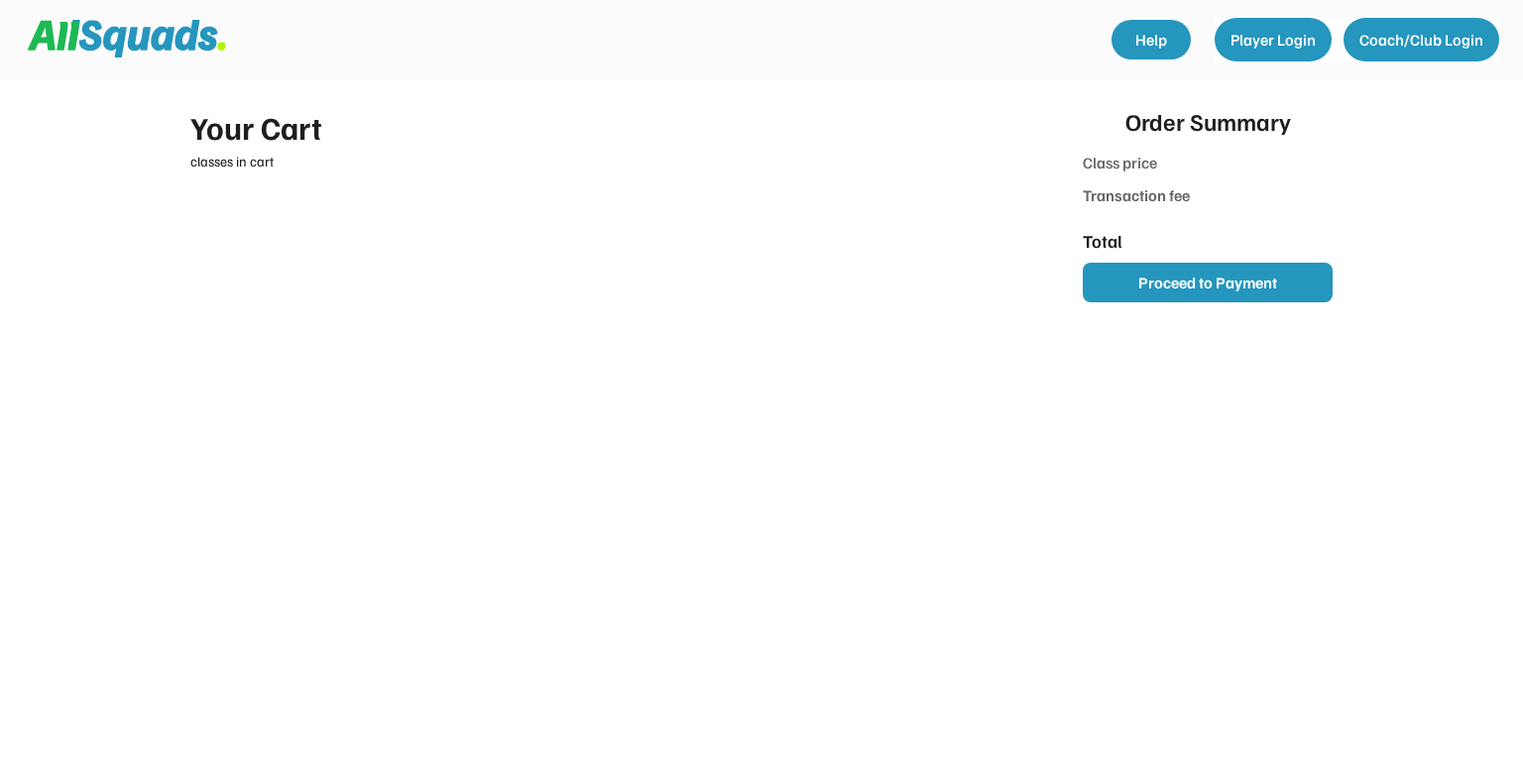 scroll, scrollTop: 0, scrollLeft: 0, axis: both 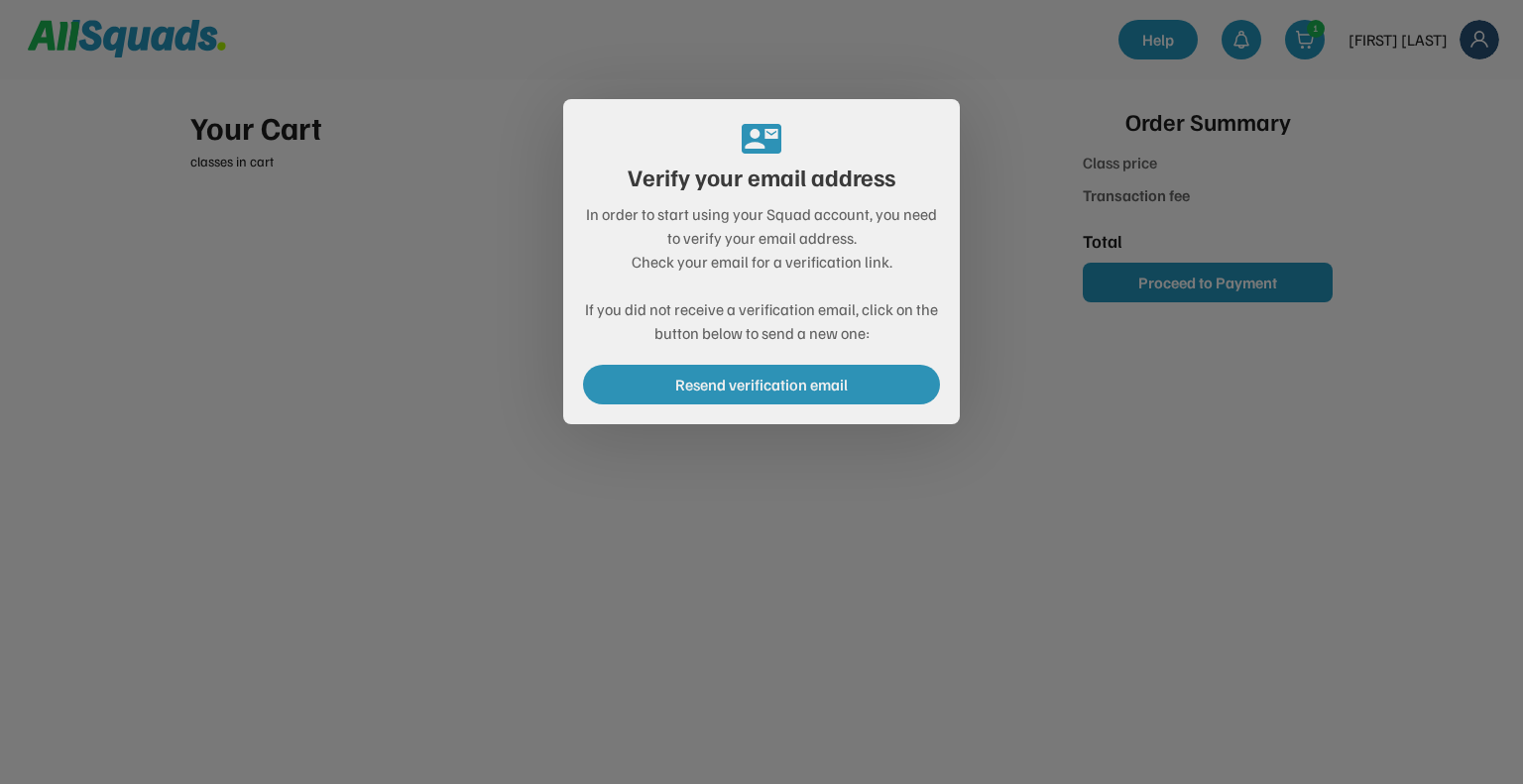type on "*******" 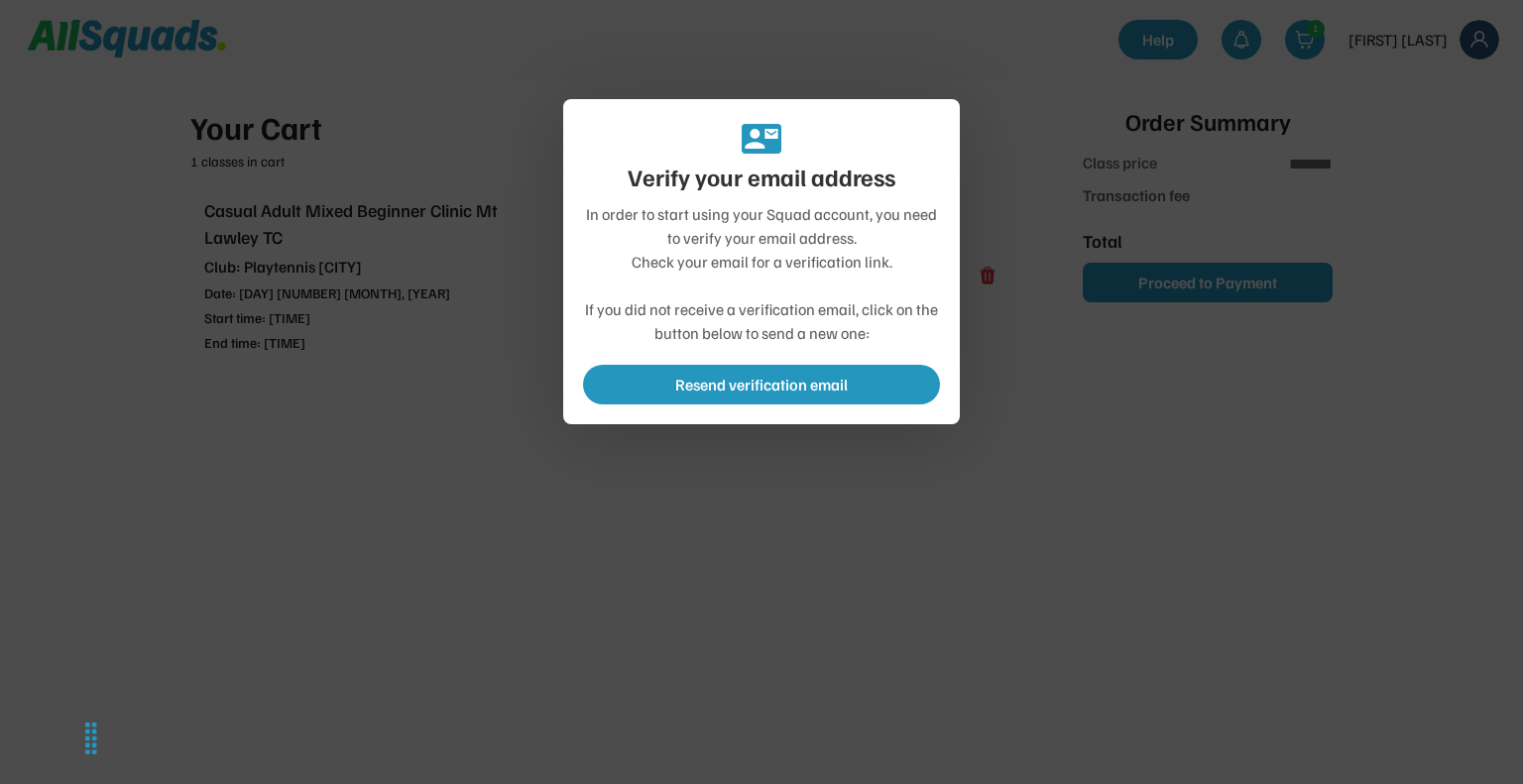 type on "*********" 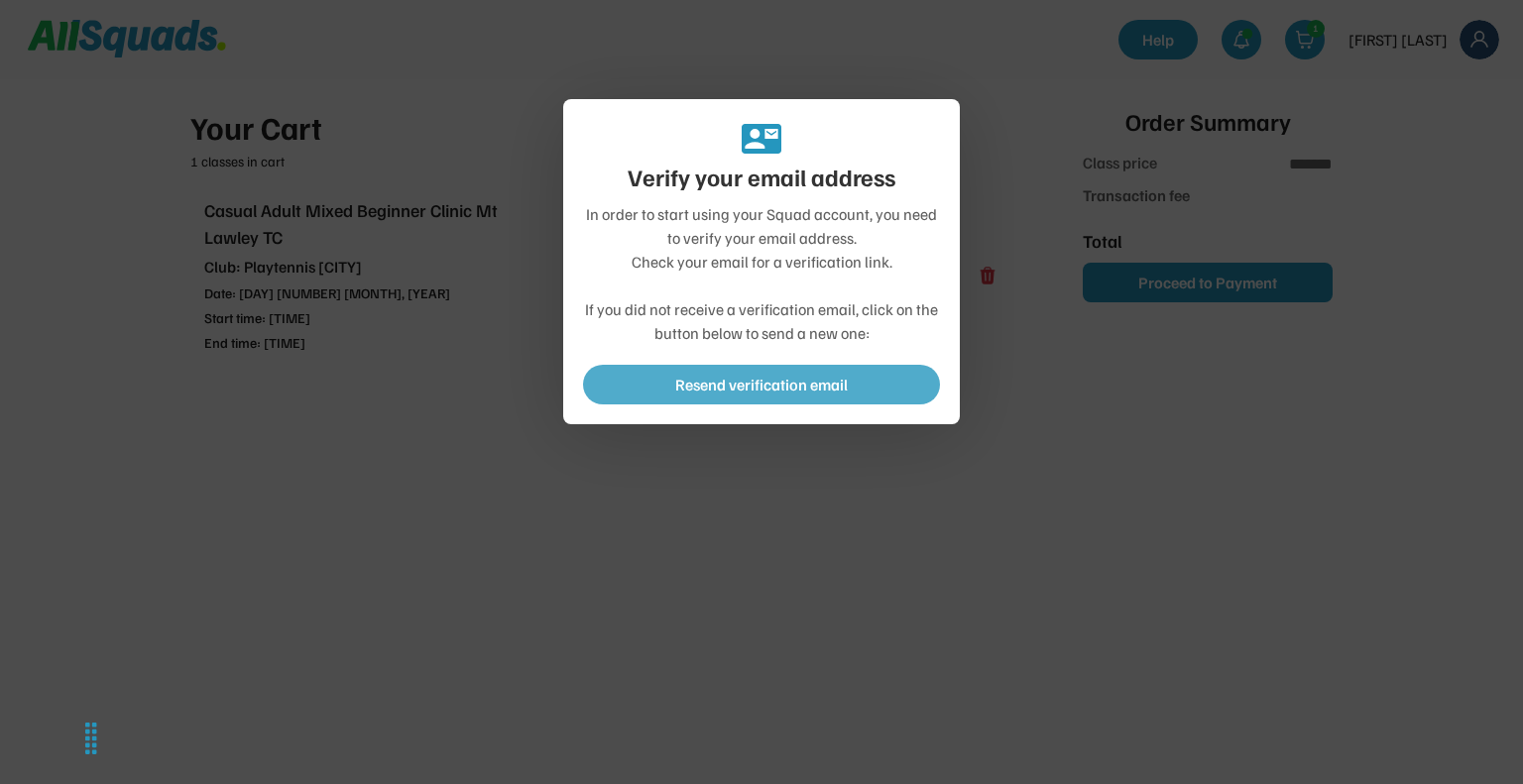 type on "******" 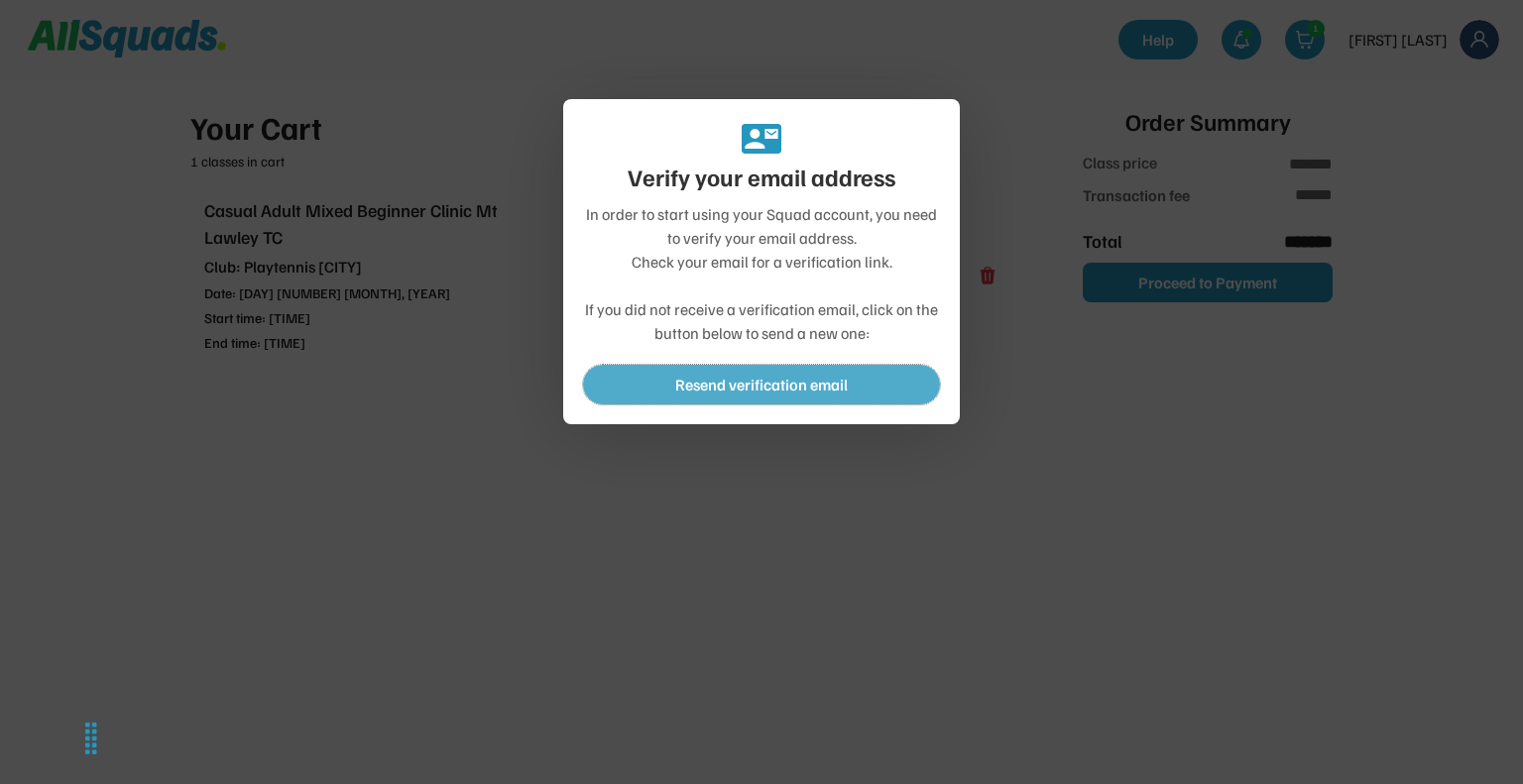 click on "Resend verification email" at bounding box center [762, 385] 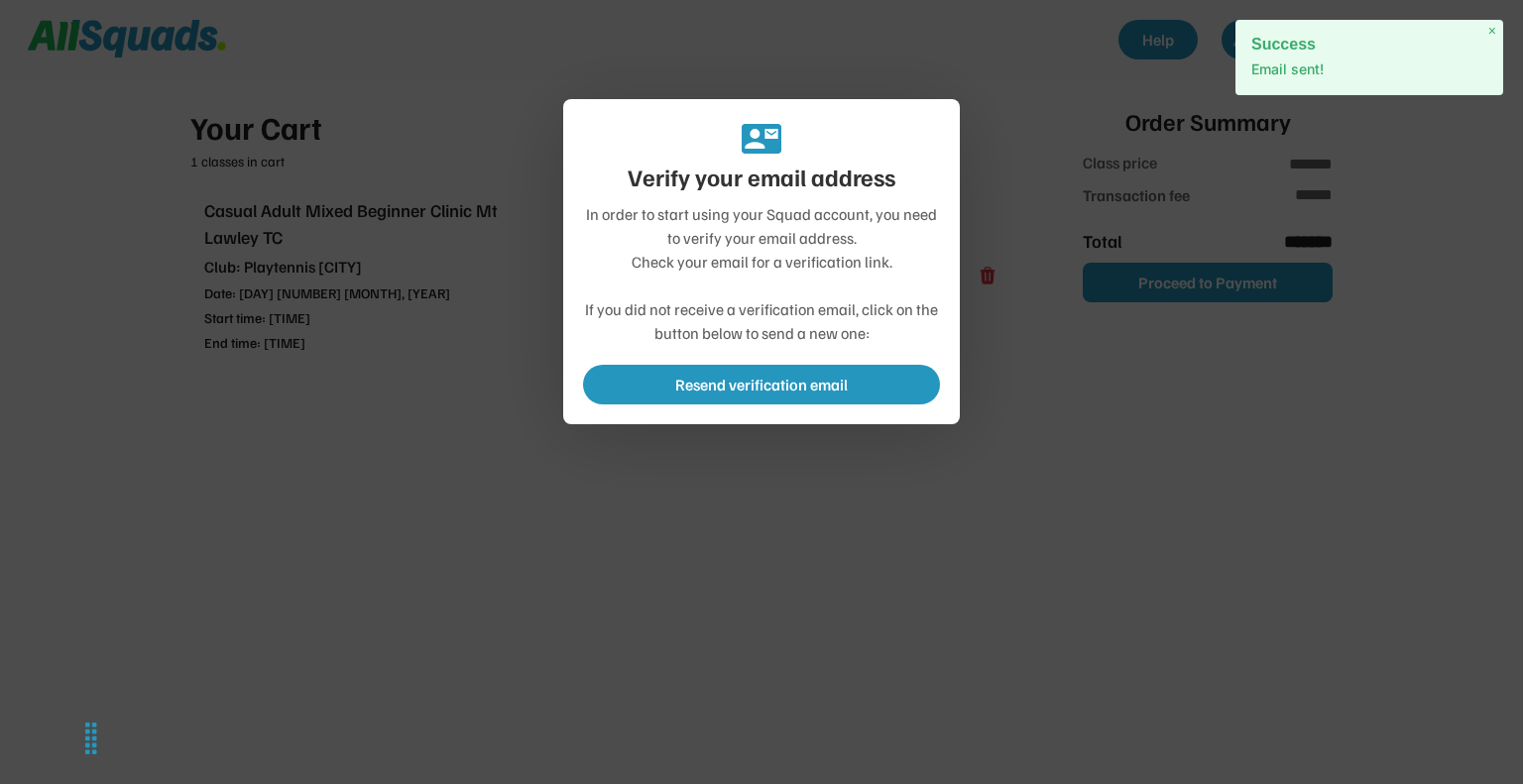 click at bounding box center [762, 392] 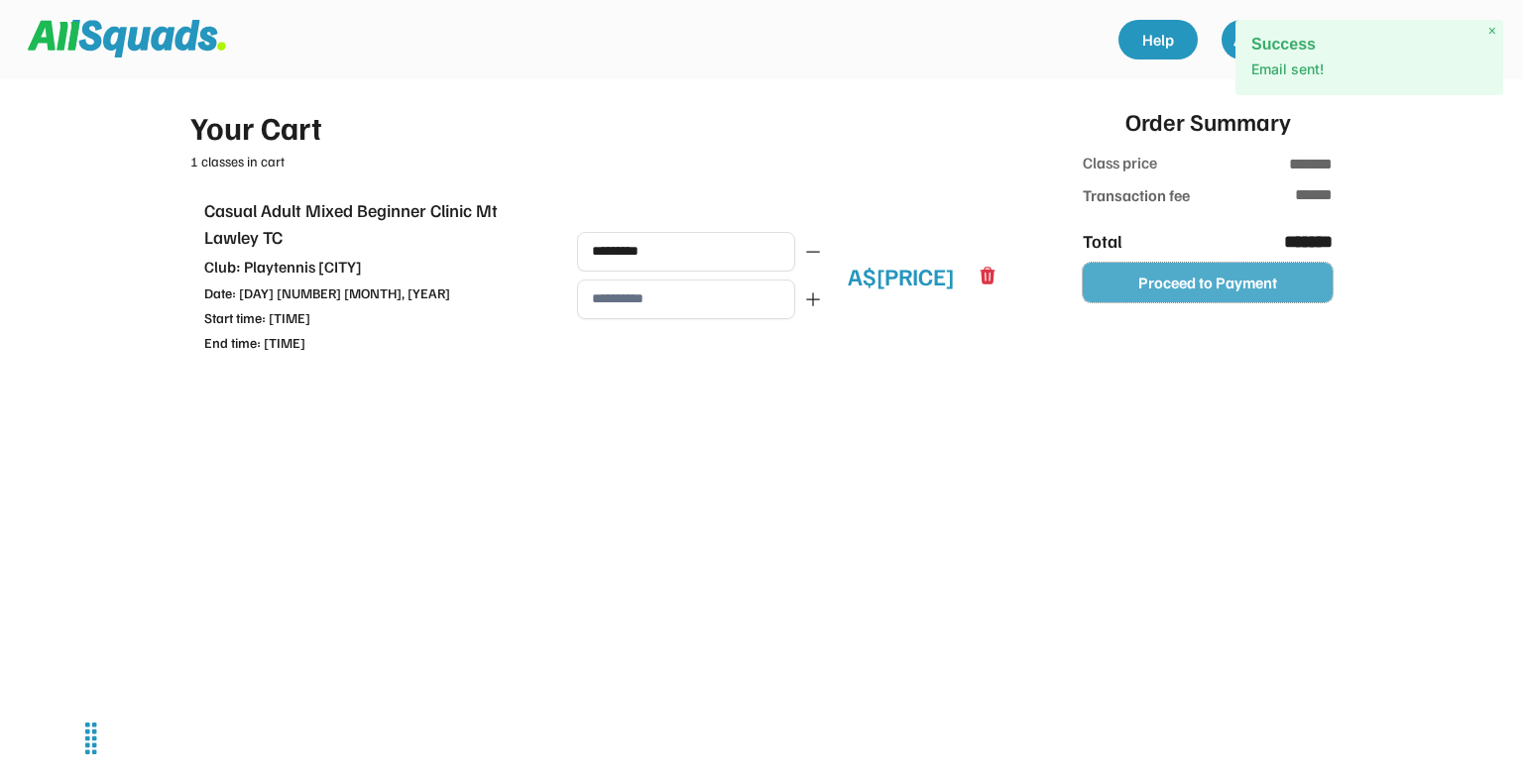 click on "Proceed to Payment" at bounding box center (1208, 282) 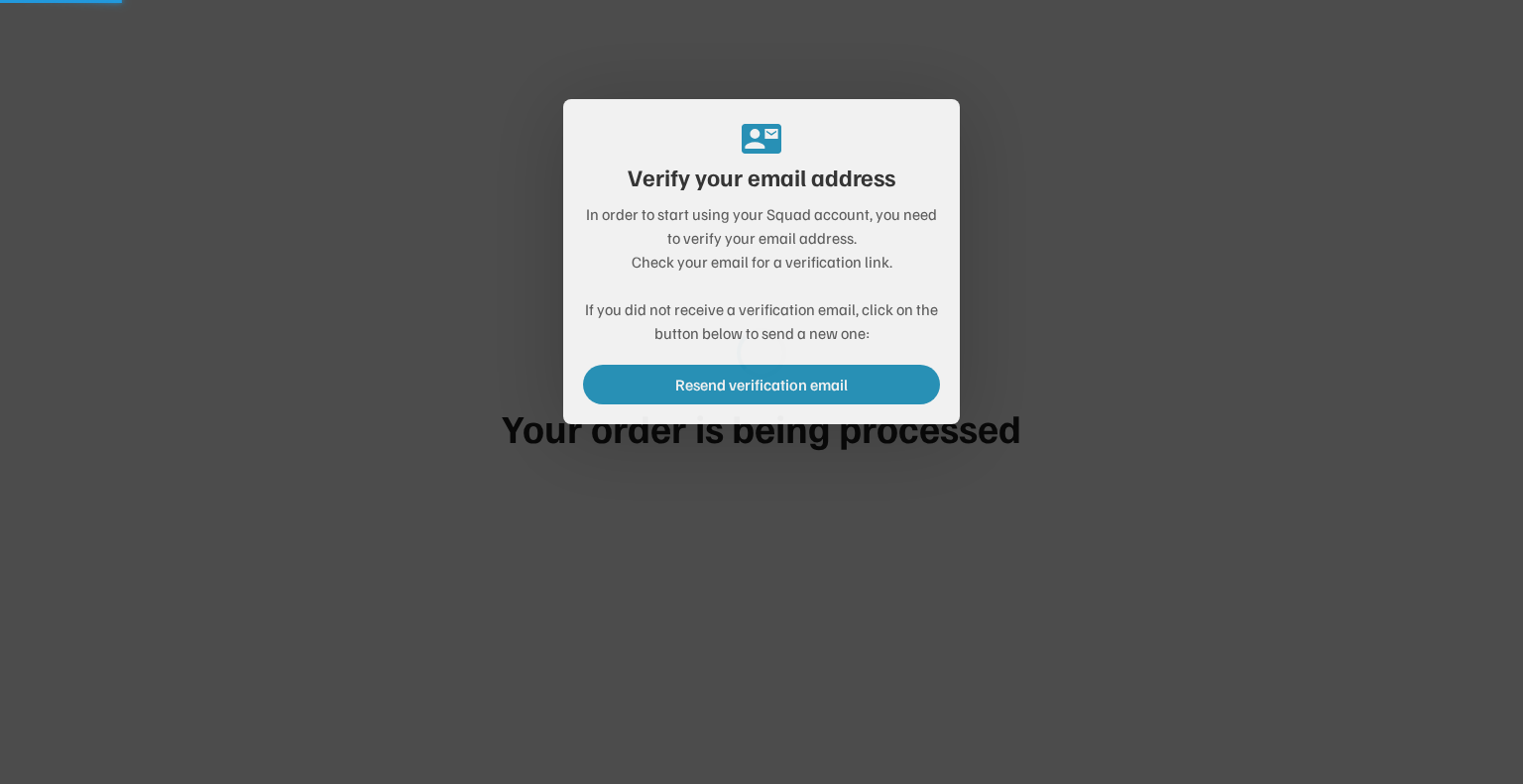 scroll, scrollTop: 0, scrollLeft: 0, axis: both 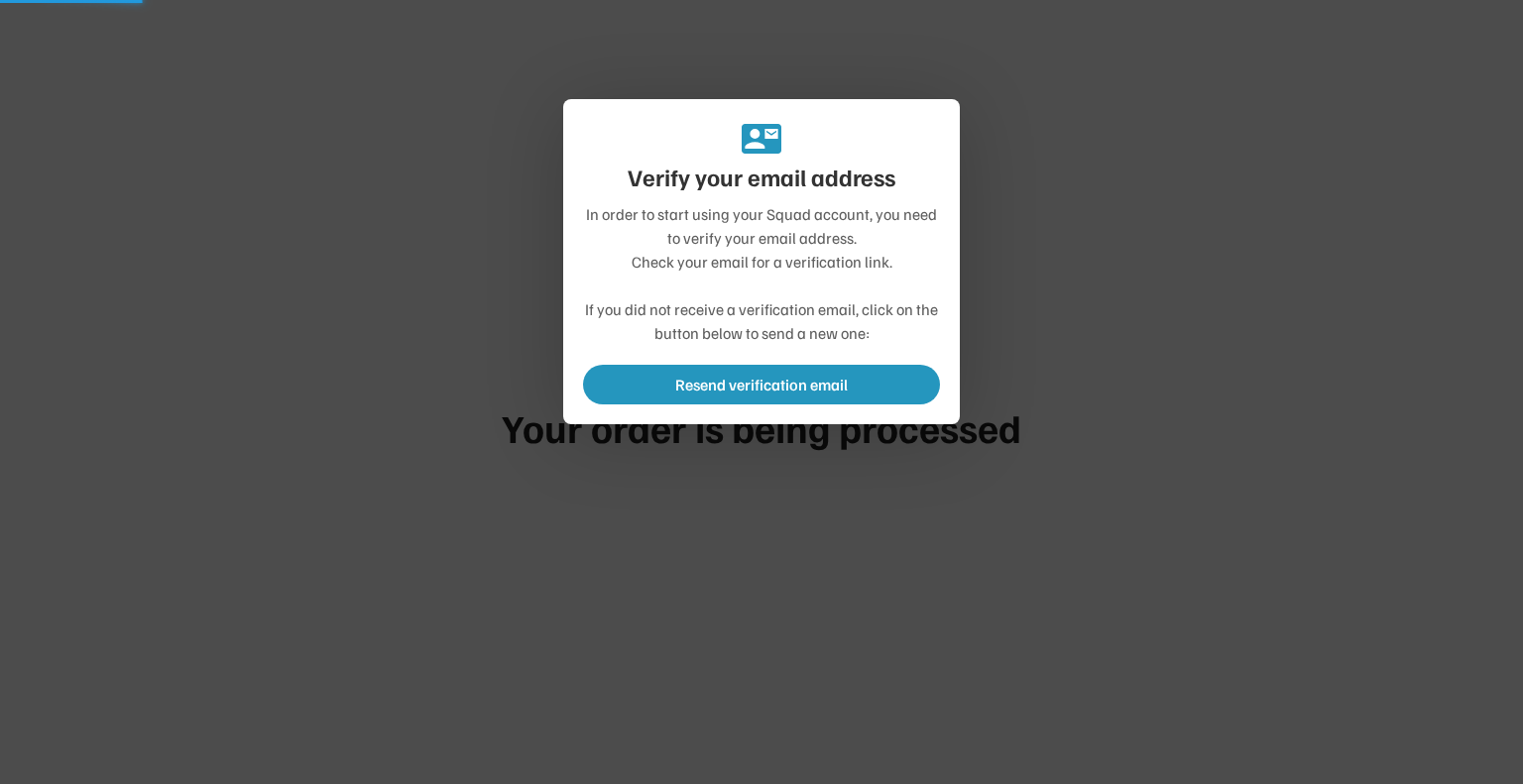 type on "*******" 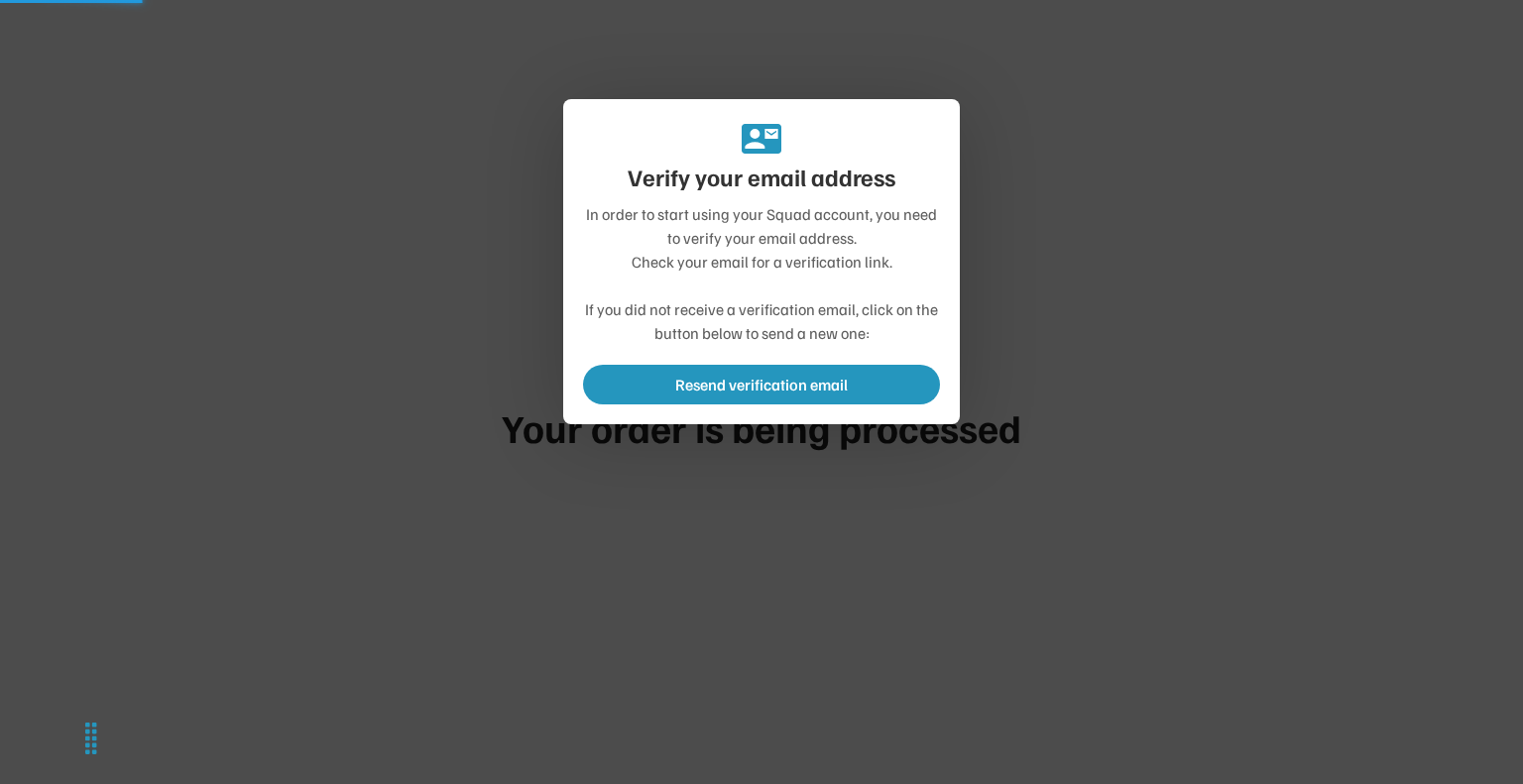 type on "*********" 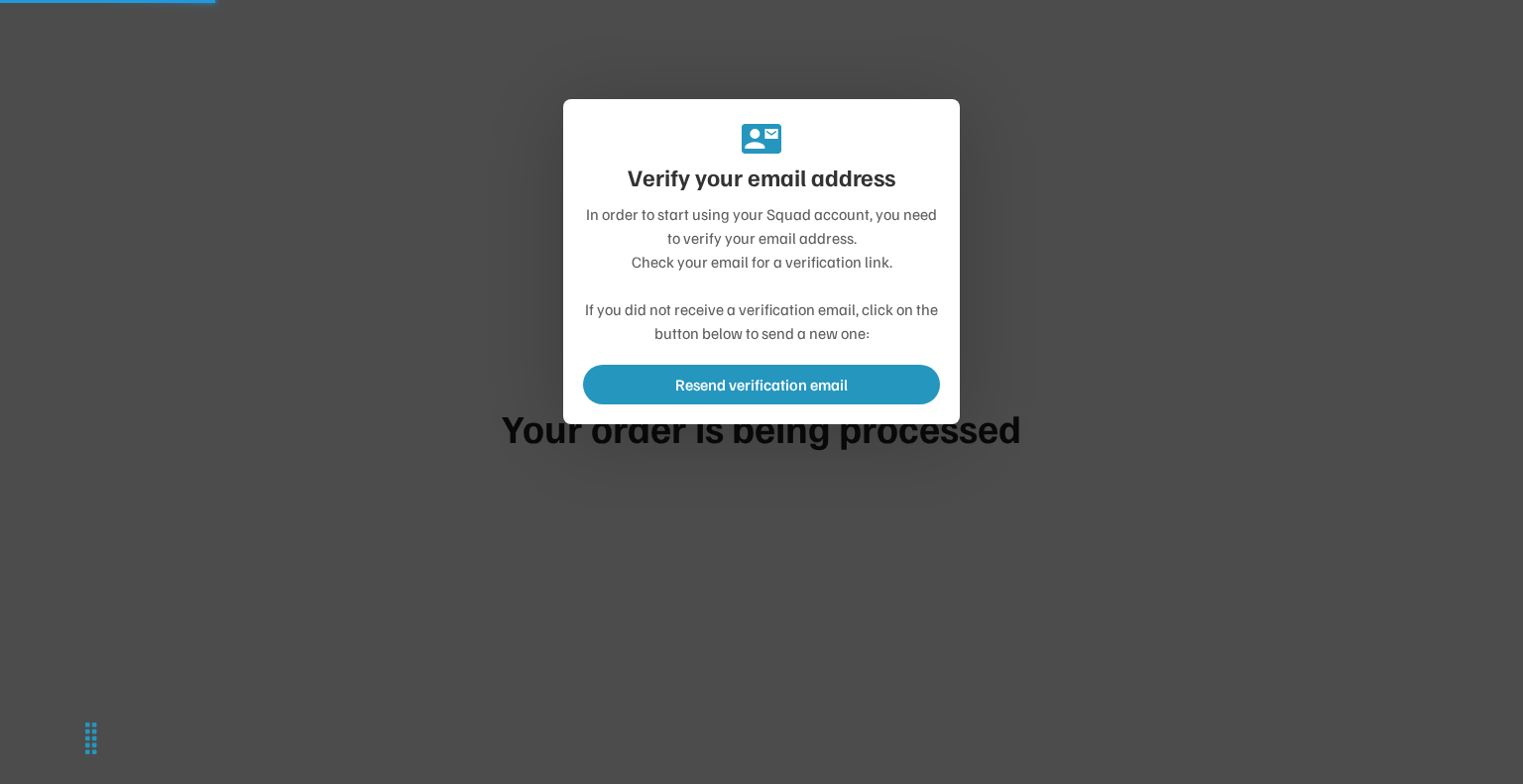 click at bounding box center (762, 392) 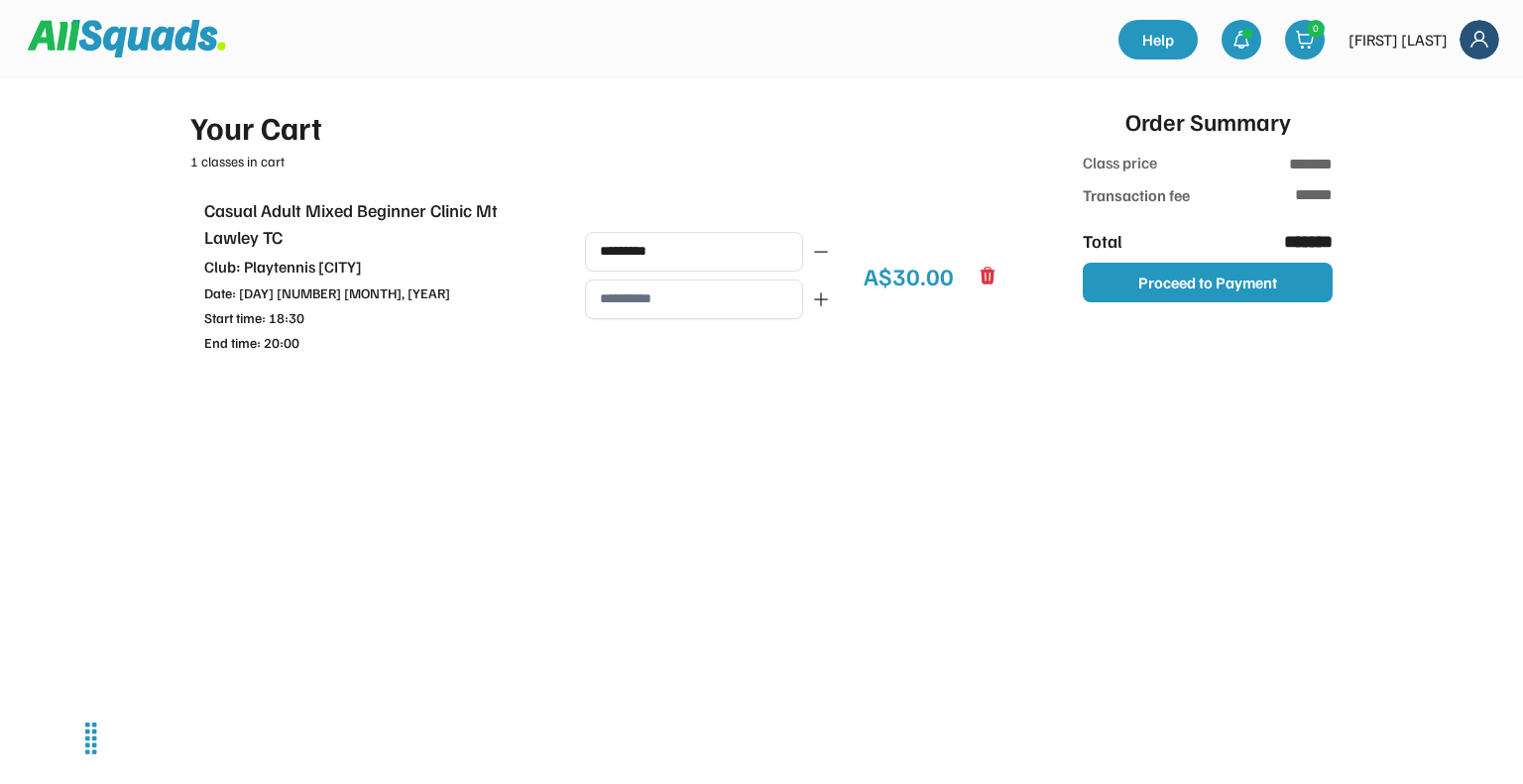 type on "**" 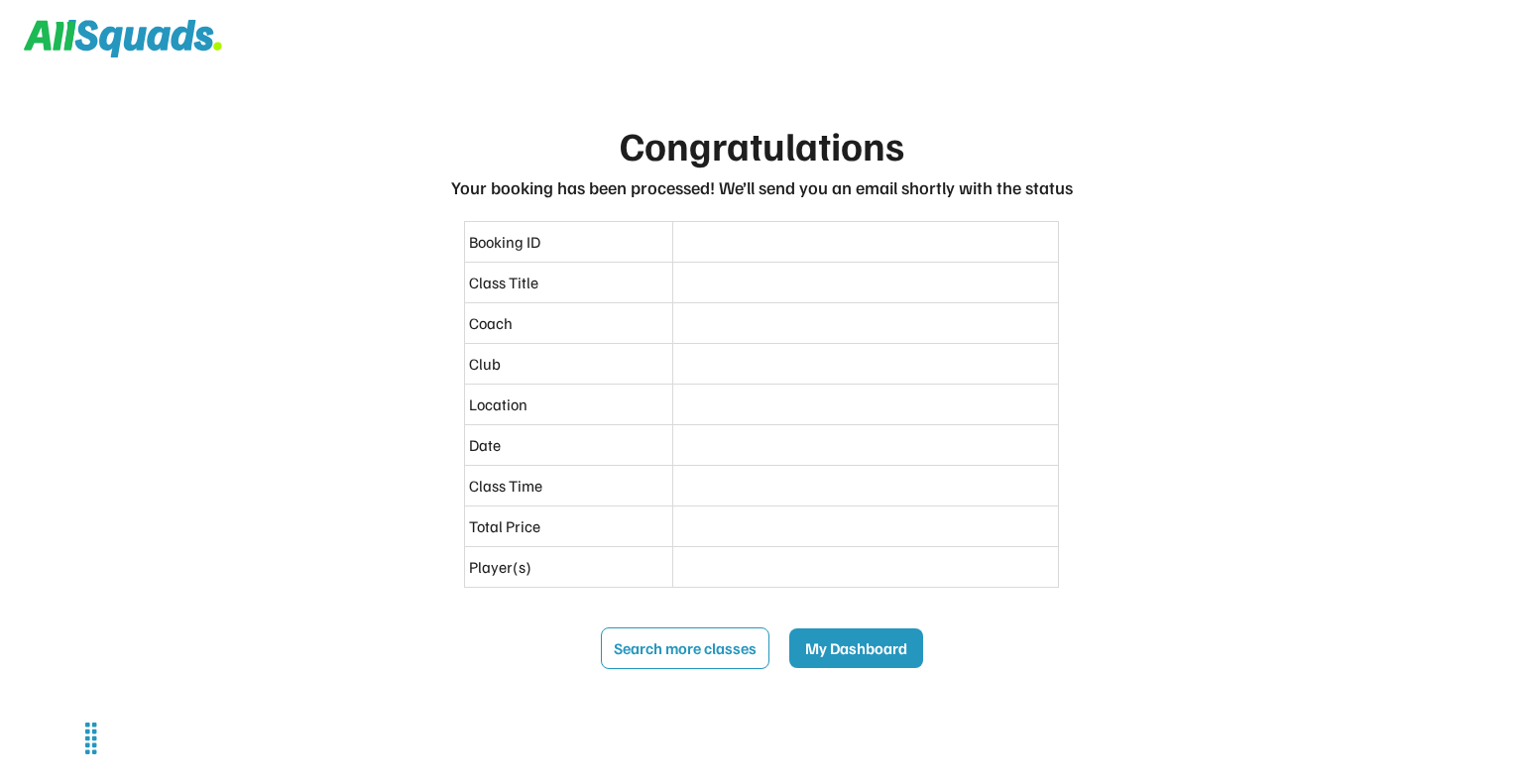 scroll, scrollTop: 0, scrollLeft: 0, axis: both 